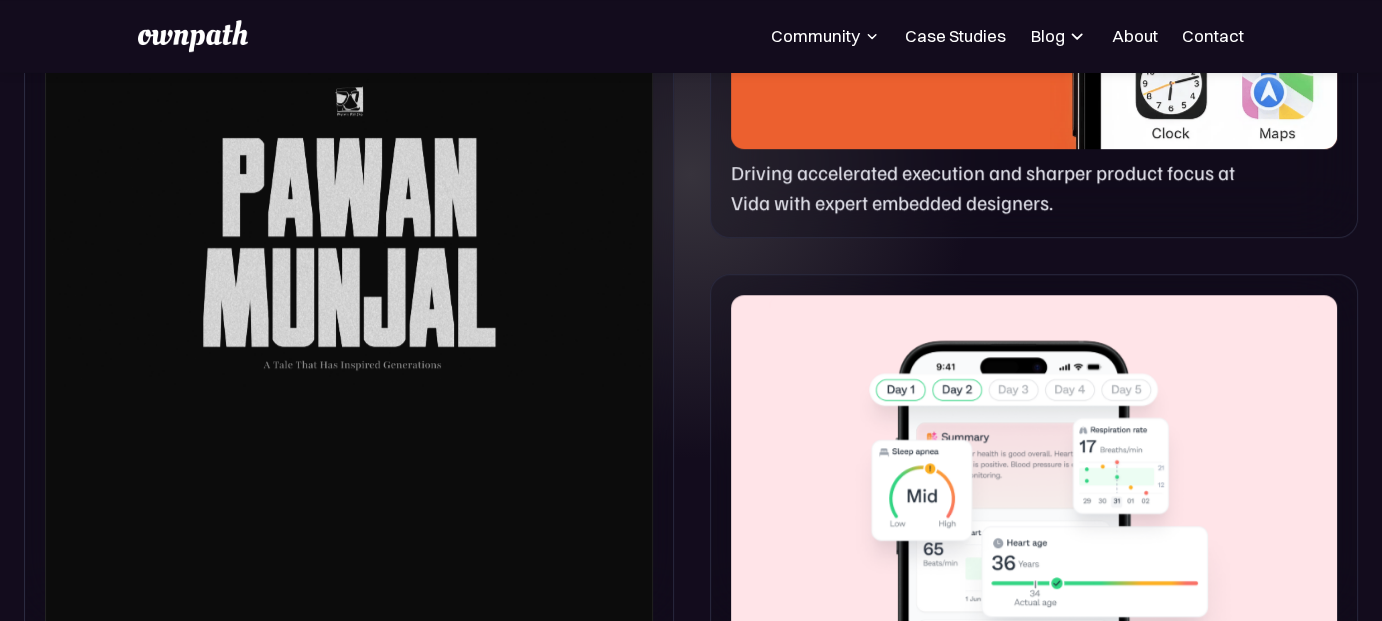 scroll, scrollTop: 1300, scrollLeft: 0, axis: vertical 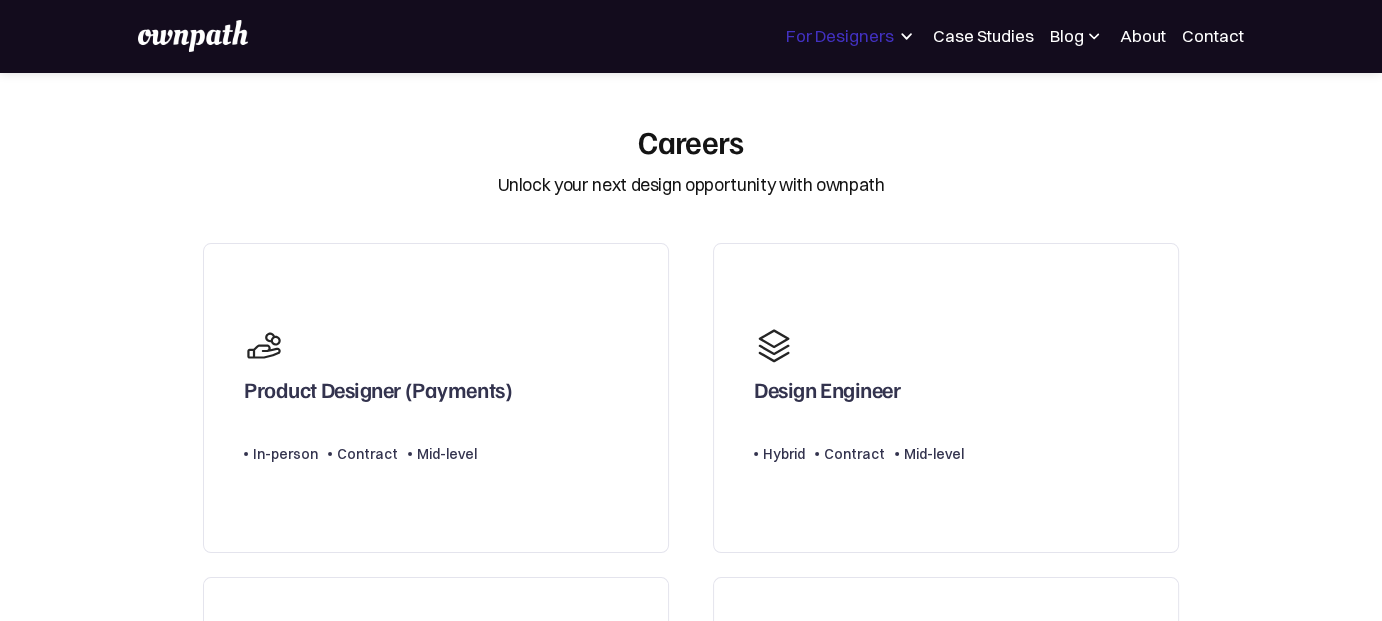 click on "For Designers" at bounding box center (840, 36) 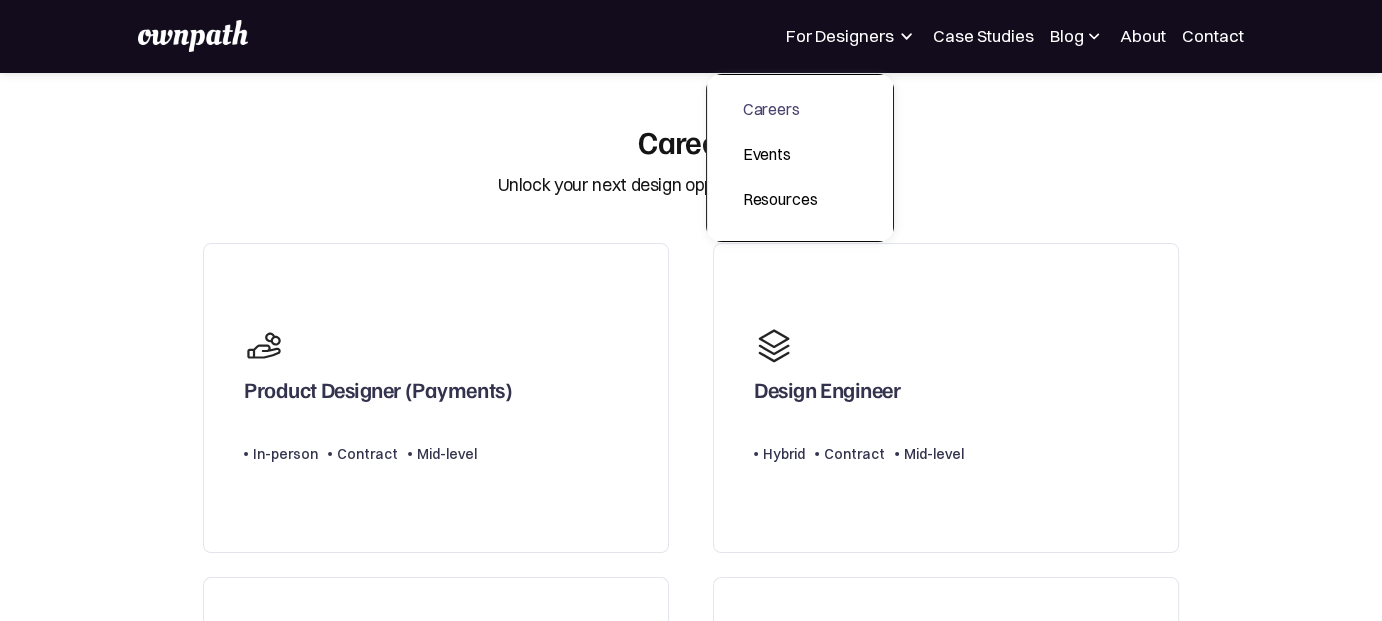 click on "Careers Unlock your next design opportunity with ownpath" at bounding box center (691, 160) 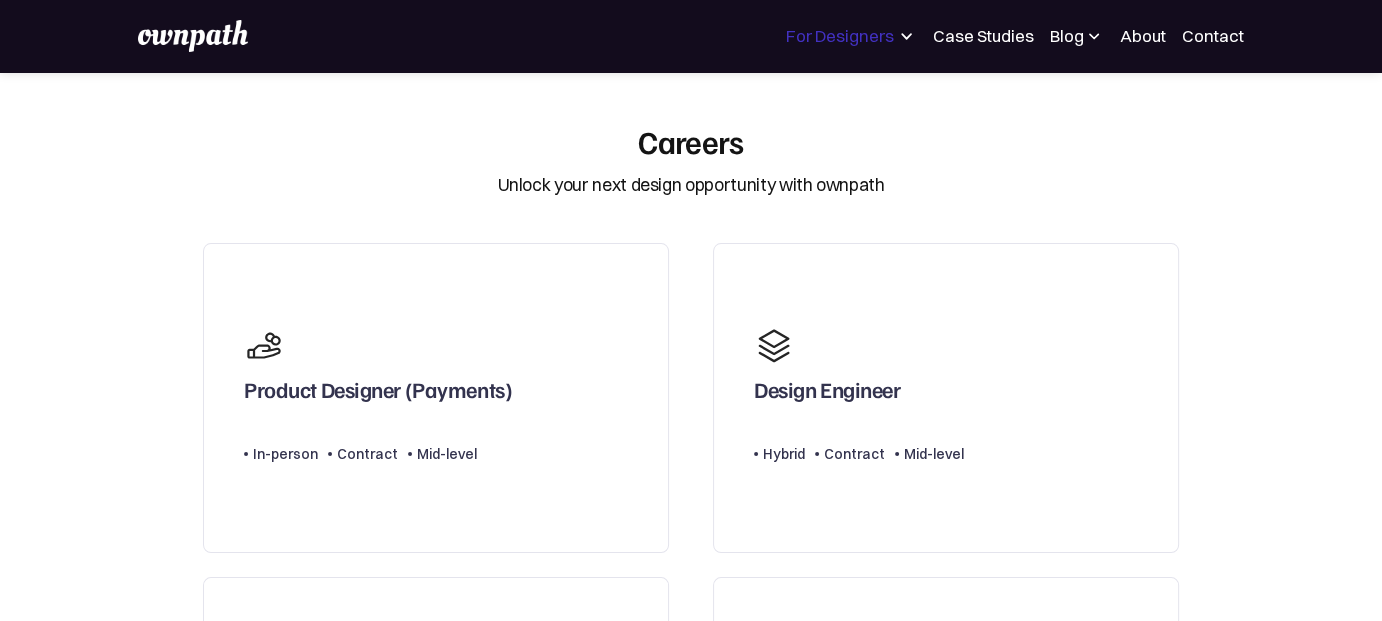 click on "For Designers" at bounding box center [840, 36] 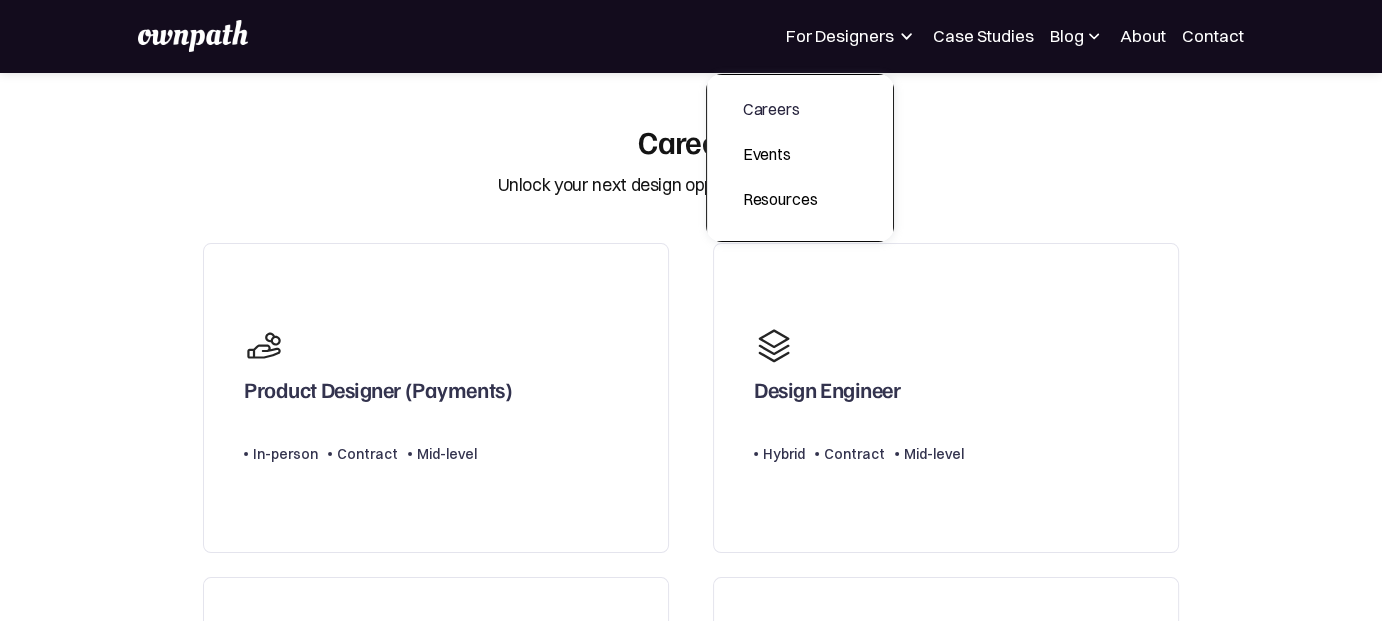 click on "Careers" at bounding box center (780, 109) 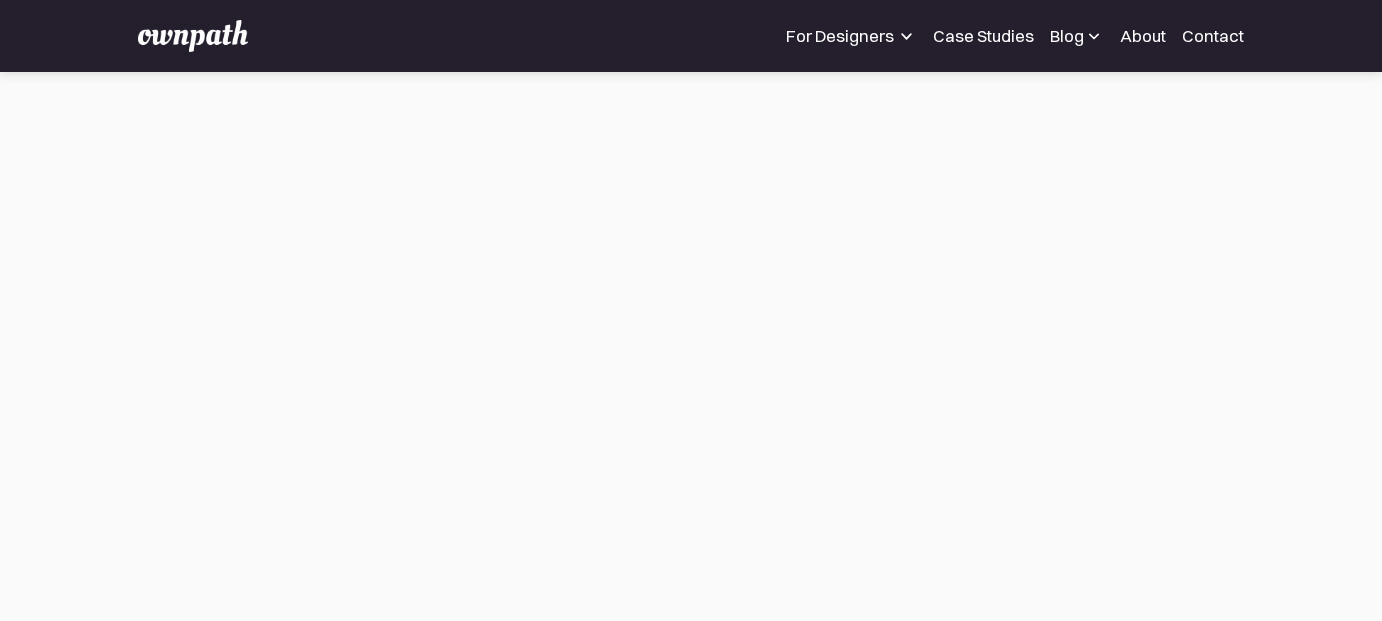 scroll, scrollTop: 0, scrollLeft: 0, axis: both 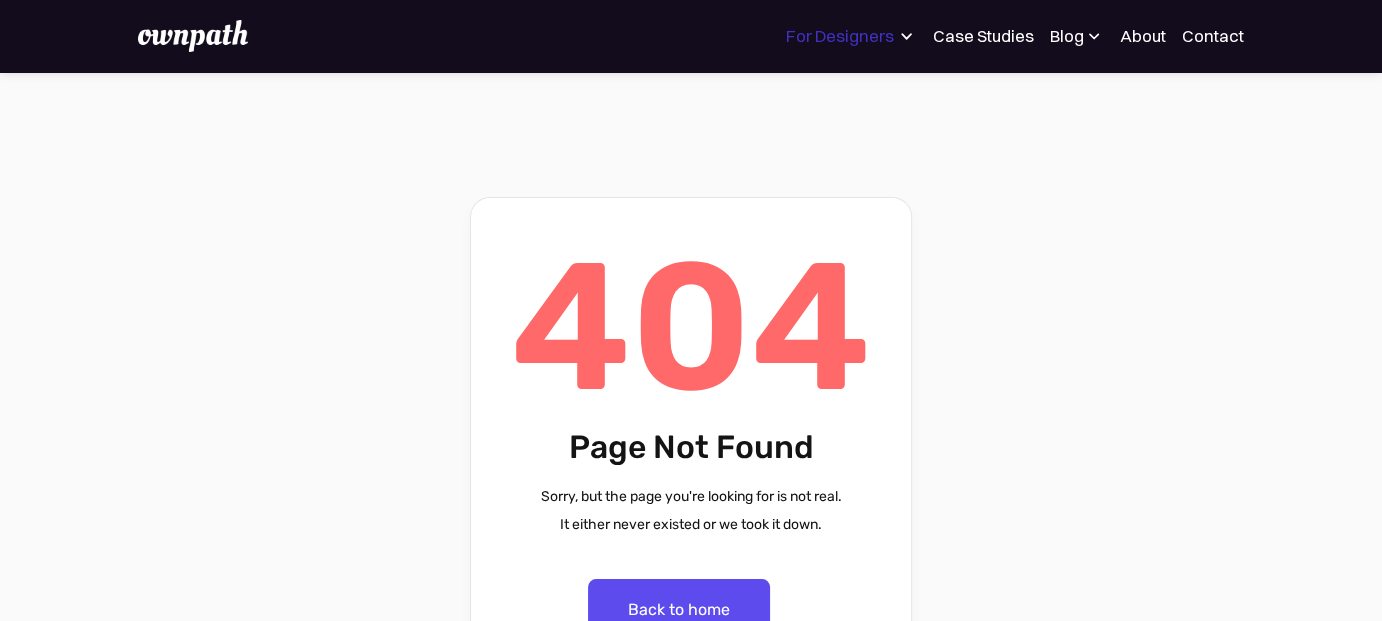 click on "For Designers" at bounding box center [840, 36] 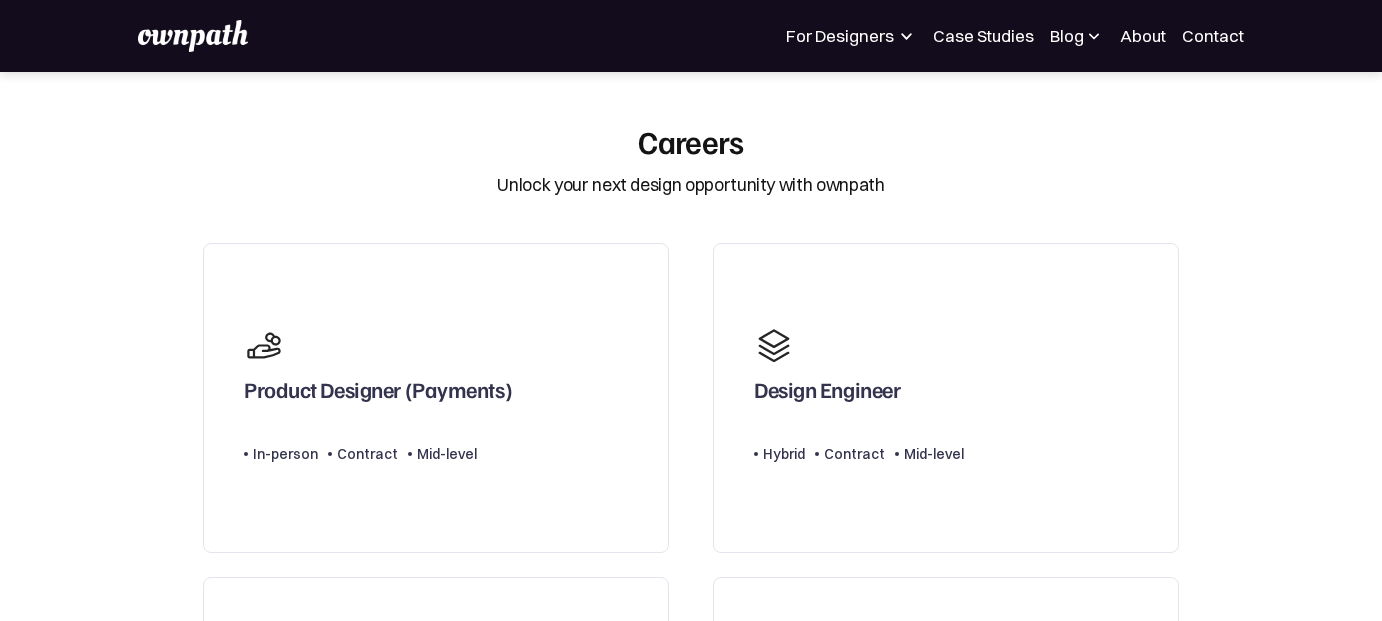 scroll, scrollTop: 0, scrollLeft: 0, axis: both 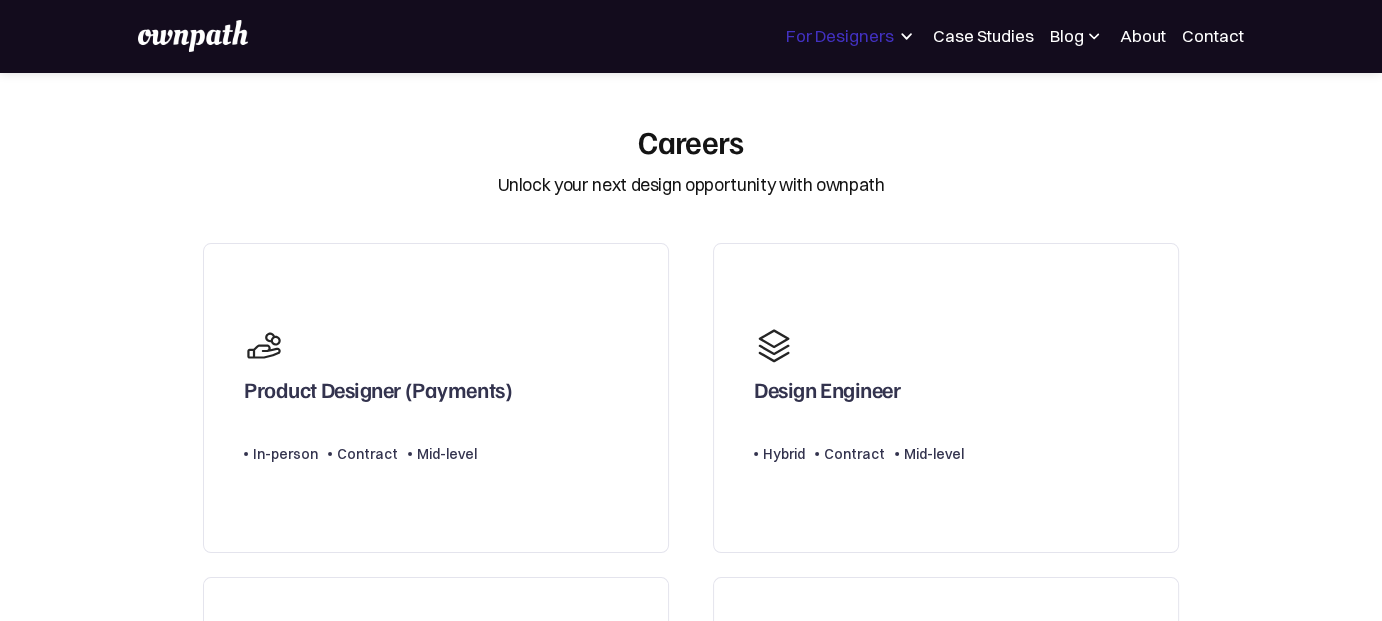 click on "For Designers" at bounding box center [840, 36] 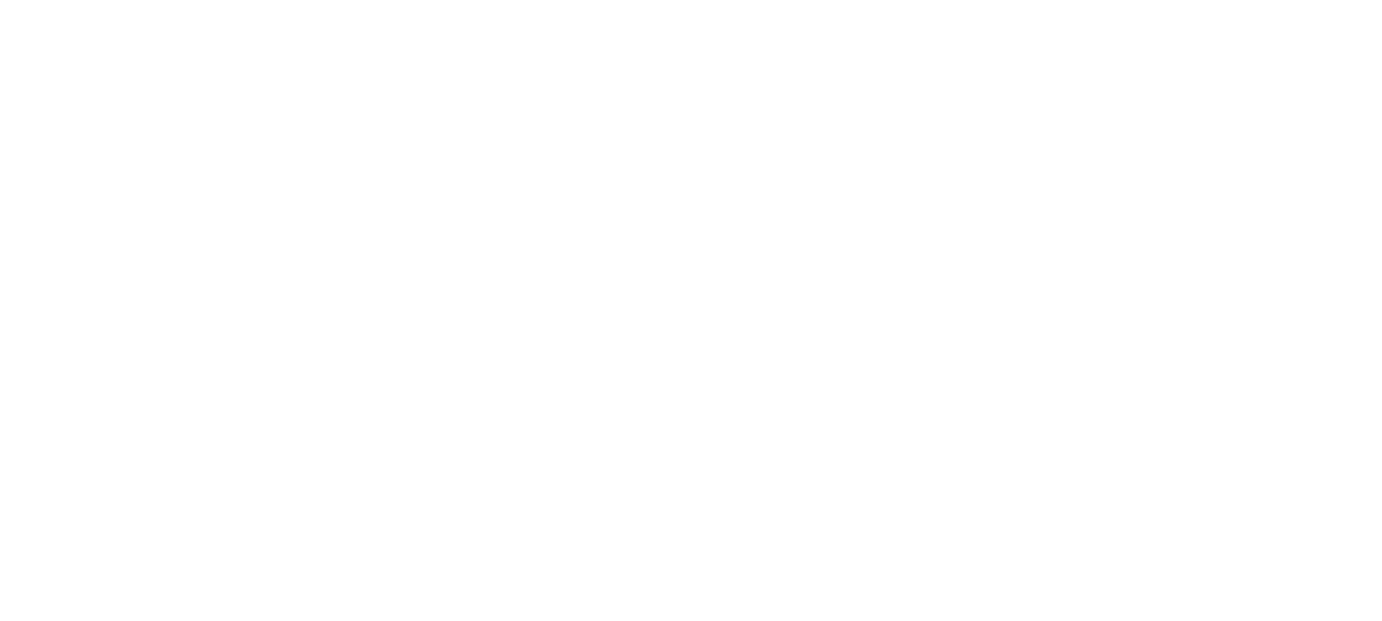 scroll, scrollTop: 0, scrollLeft: 0, axis: both 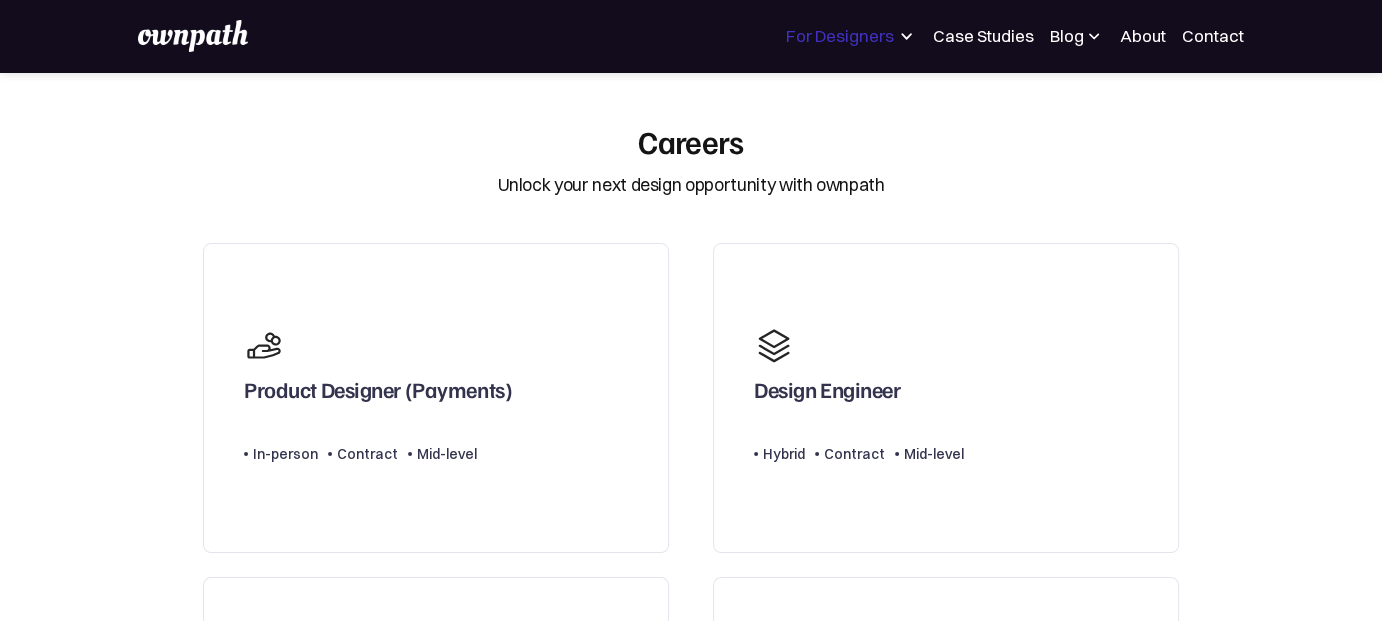click on "For Designers" at bounding box center (840, 36) 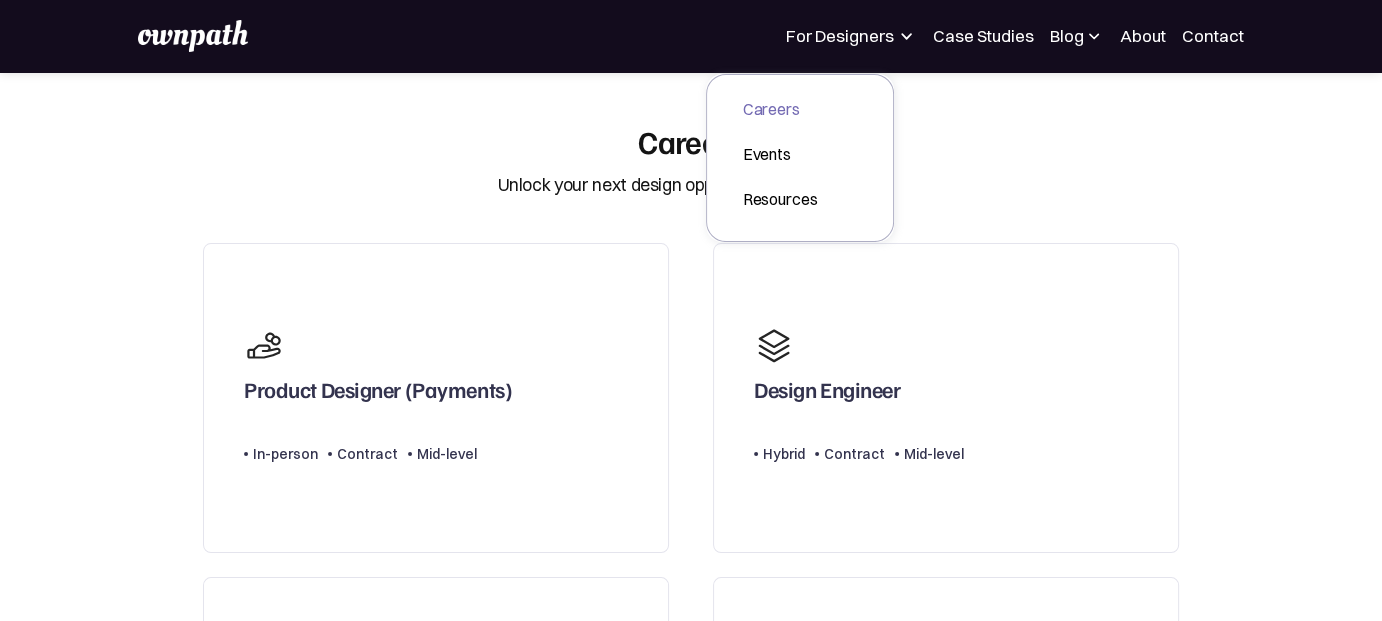click on "Careers" at bounding box center [780, 109] 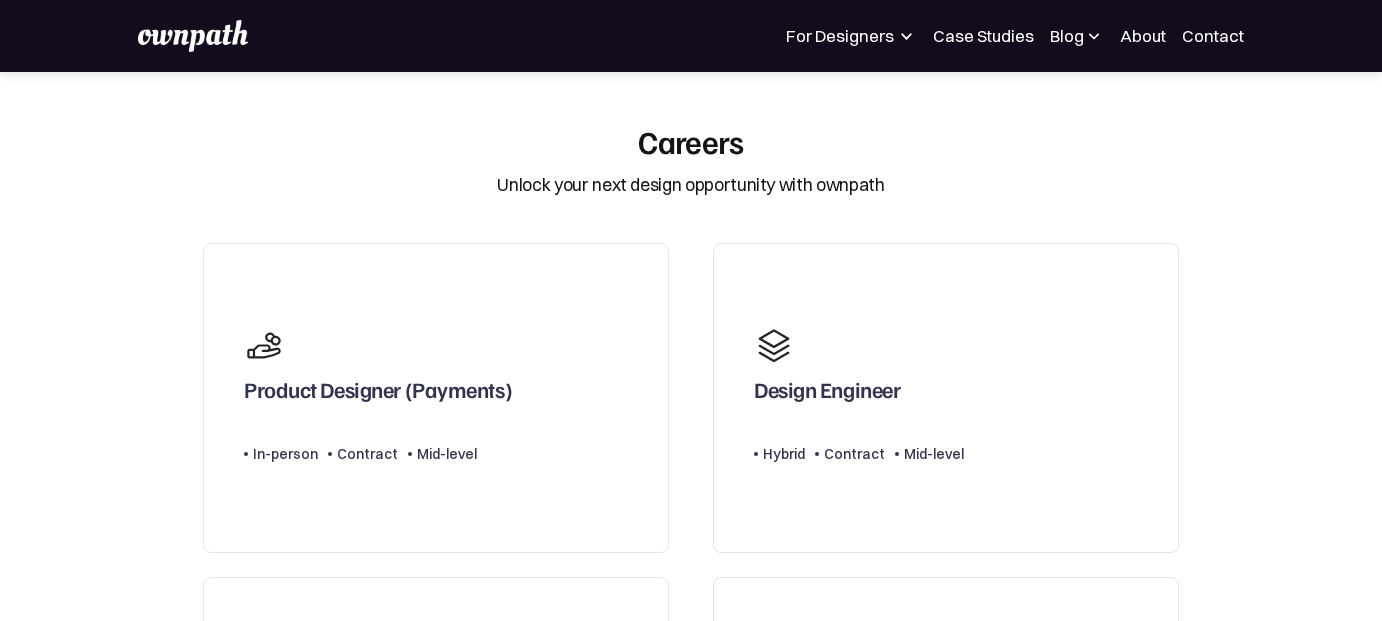 scroll, scrollTop: 0, scrollLeft: 0, axis: both 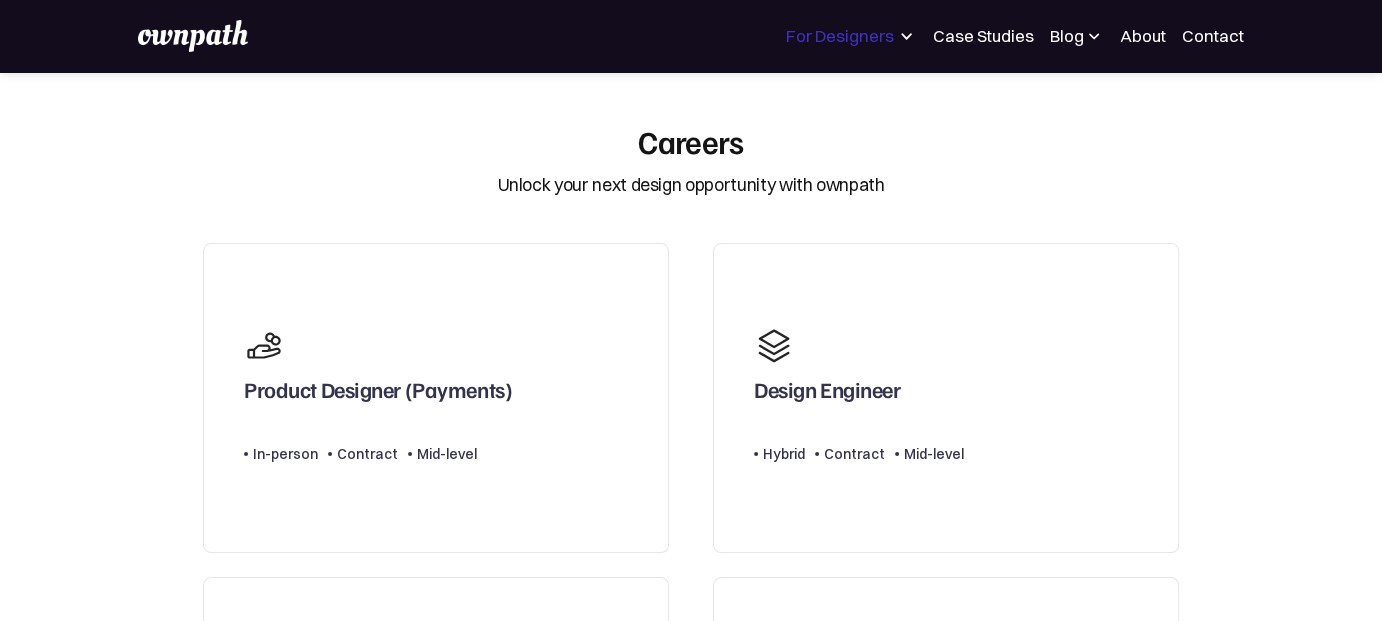 click on "For Designers" at bounding box center [840, 36] 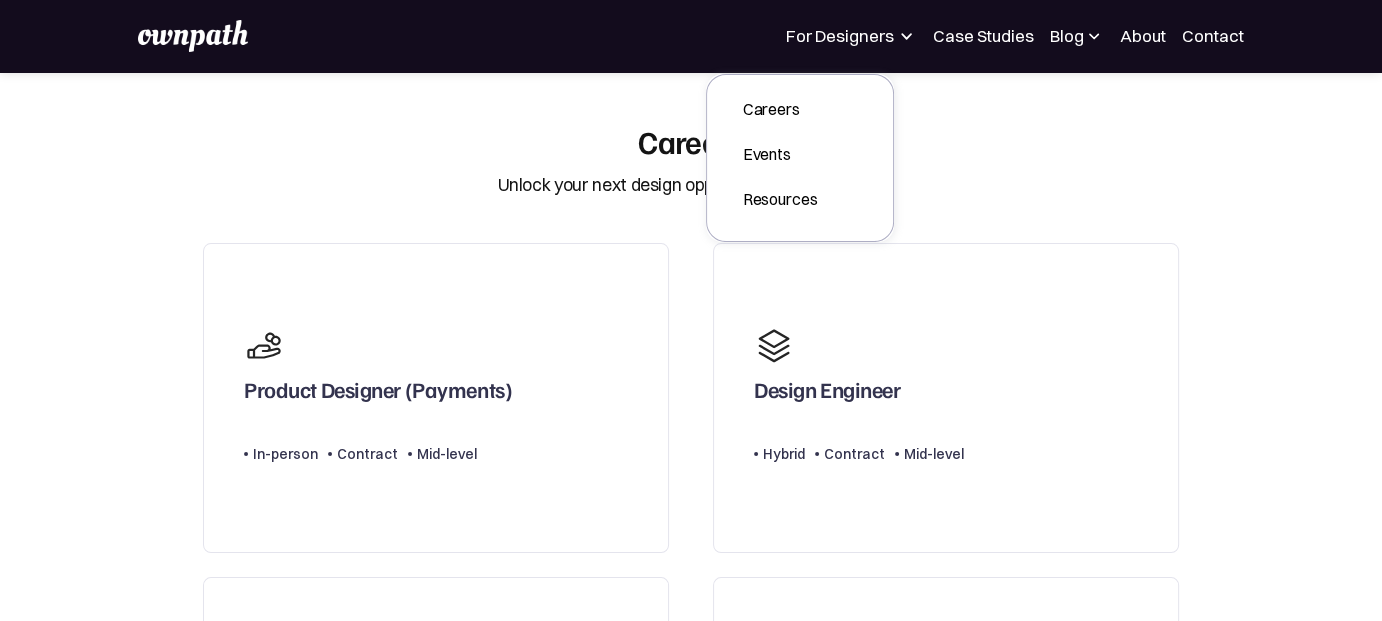 click at bounding box center [193, 36] 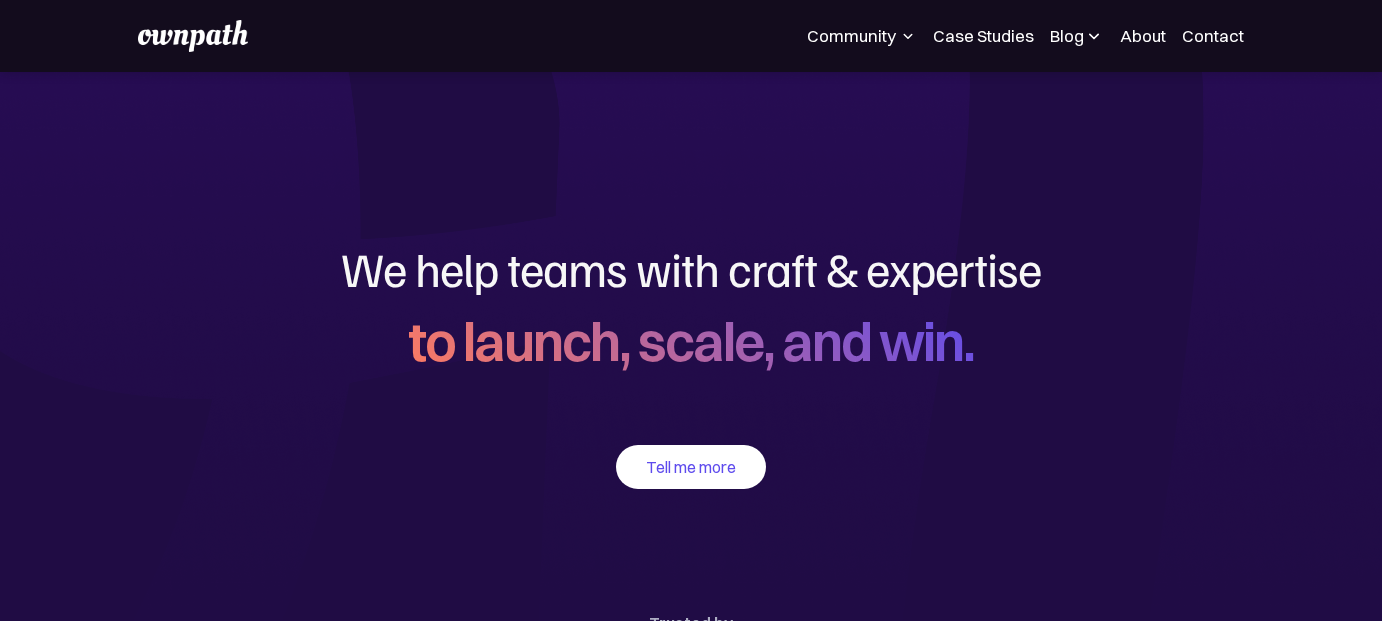 scroll, scrollTop: 0, scrollLeft: 0, axis: both 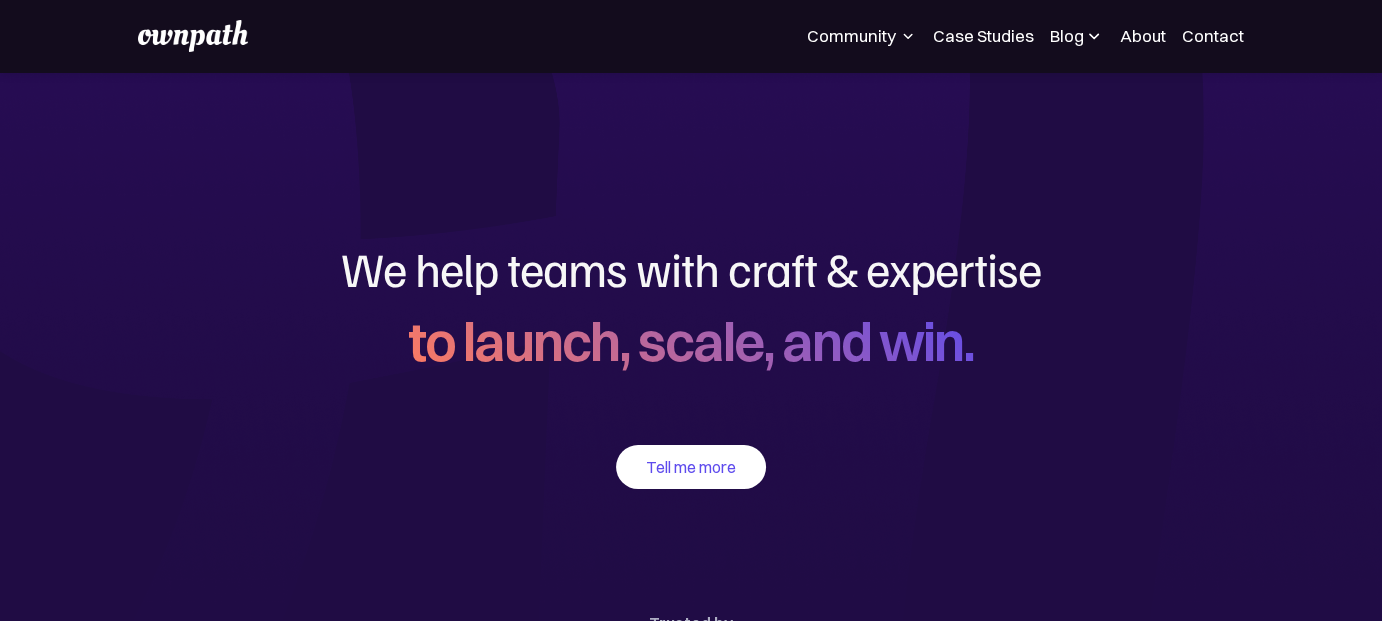click on "For Companies Community Careers Events Resources Design Residency Work on exciting projects with startups. Get an all-access pass to our programs. Be part of a curated design community. Case Studies Blog All Placement Stories Fellow stories Case studies Career insights Expert interviews Design Residency Work on exciting projects with startups. Get an all-access pass to our programs. Be part of a curated design community. Resources About Contact Register Now" at bounding box center [1024, 36] 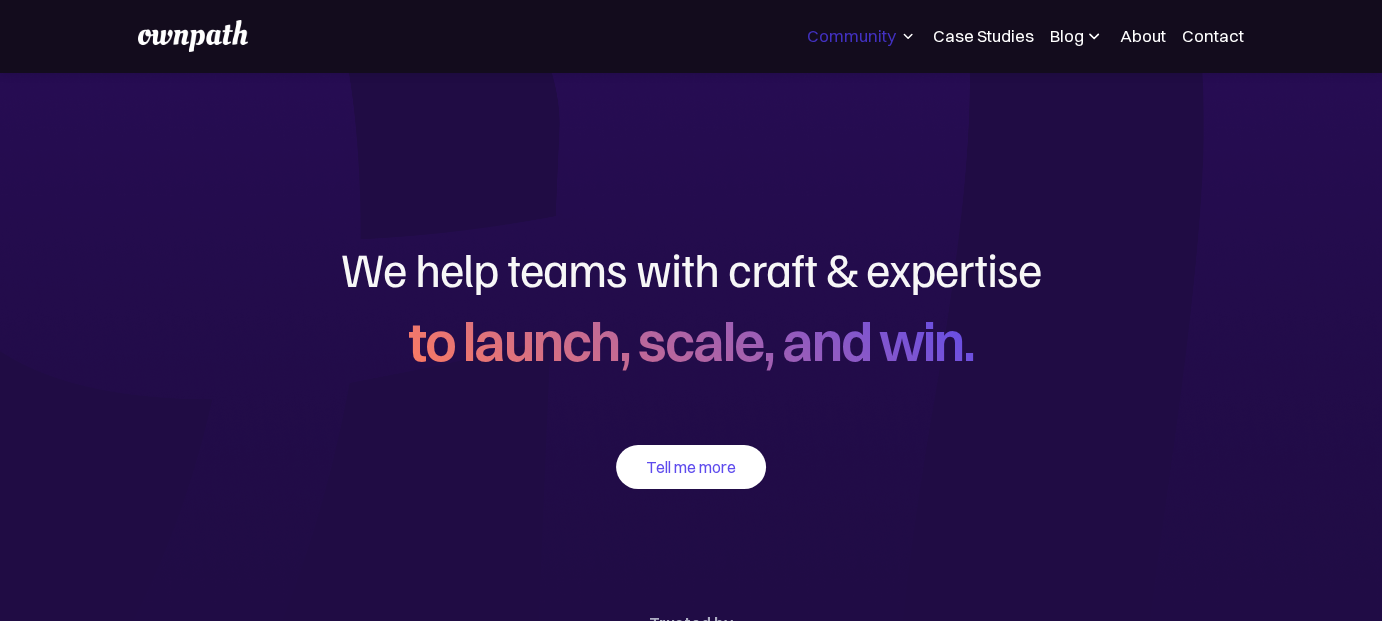 click on "Community" at bounding box center (851, 36) 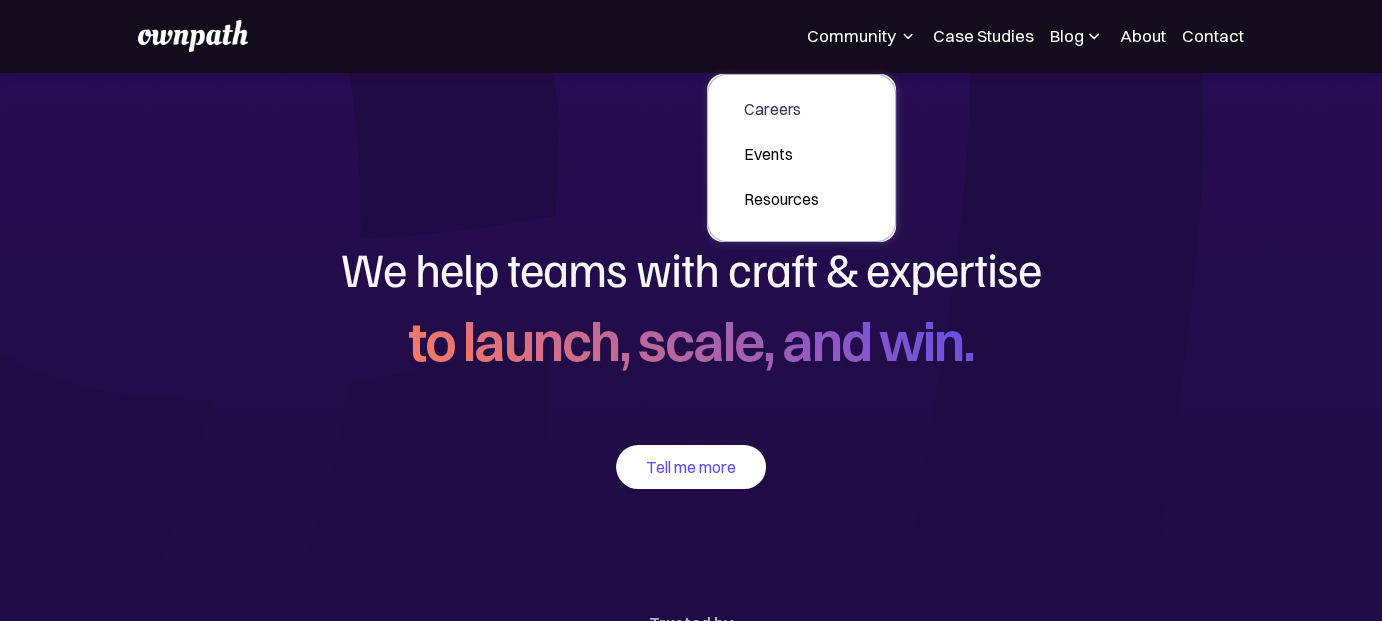 click on "Careers" at bounding box center [781, 109] 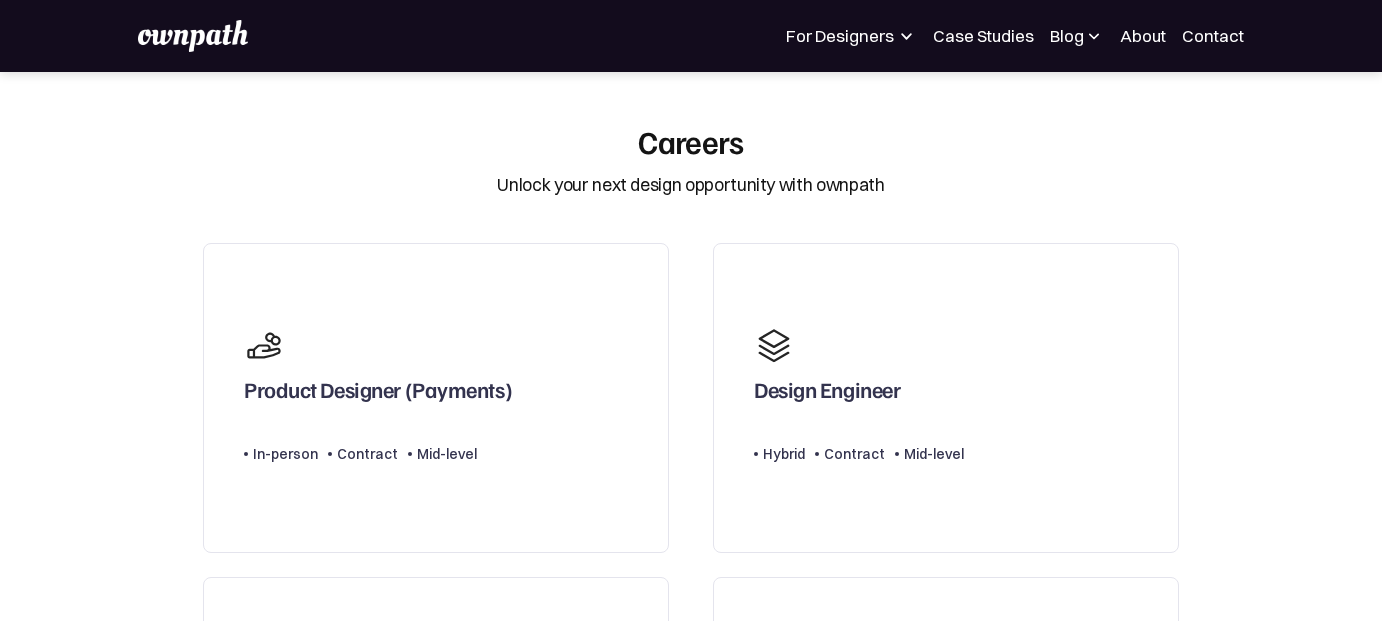 scroll, scrollTop: 0, scrollLeft: 0, axis: both 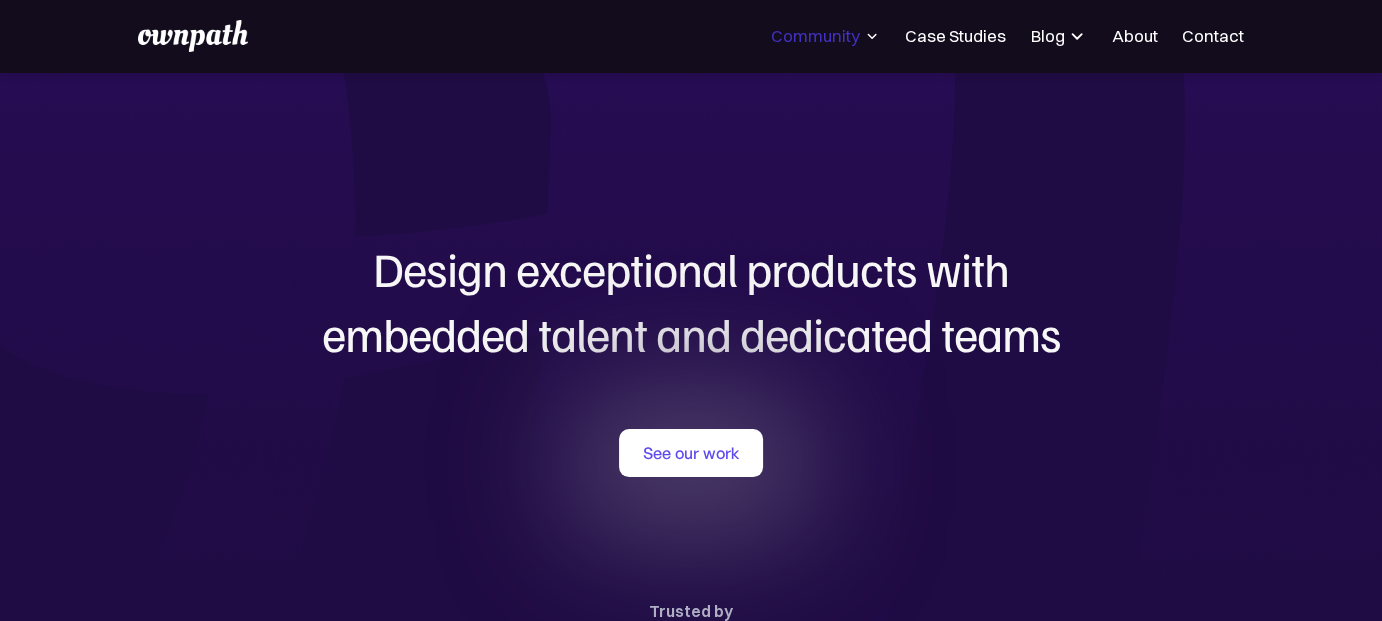 click on "Community" at bounding box center (815, 36) 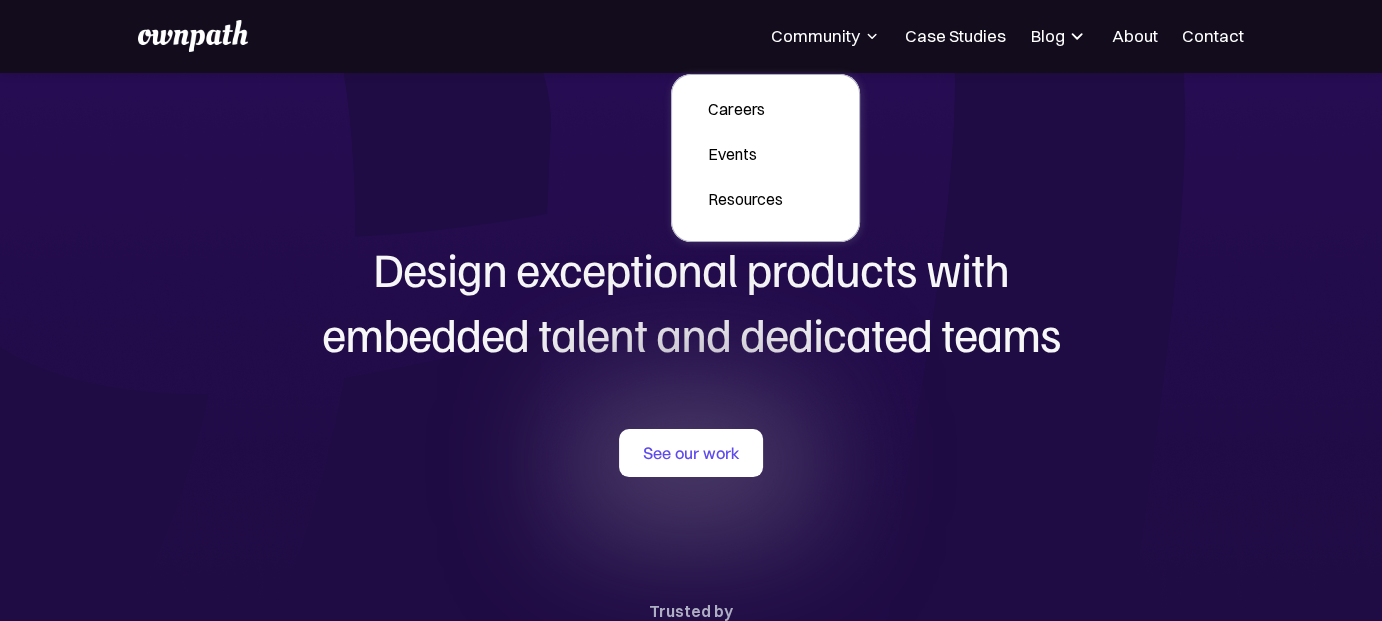 click on "Design exceptional products with embedded talent and dedicated teams with us See our work Trusted by" at bounding box center (691, 455) 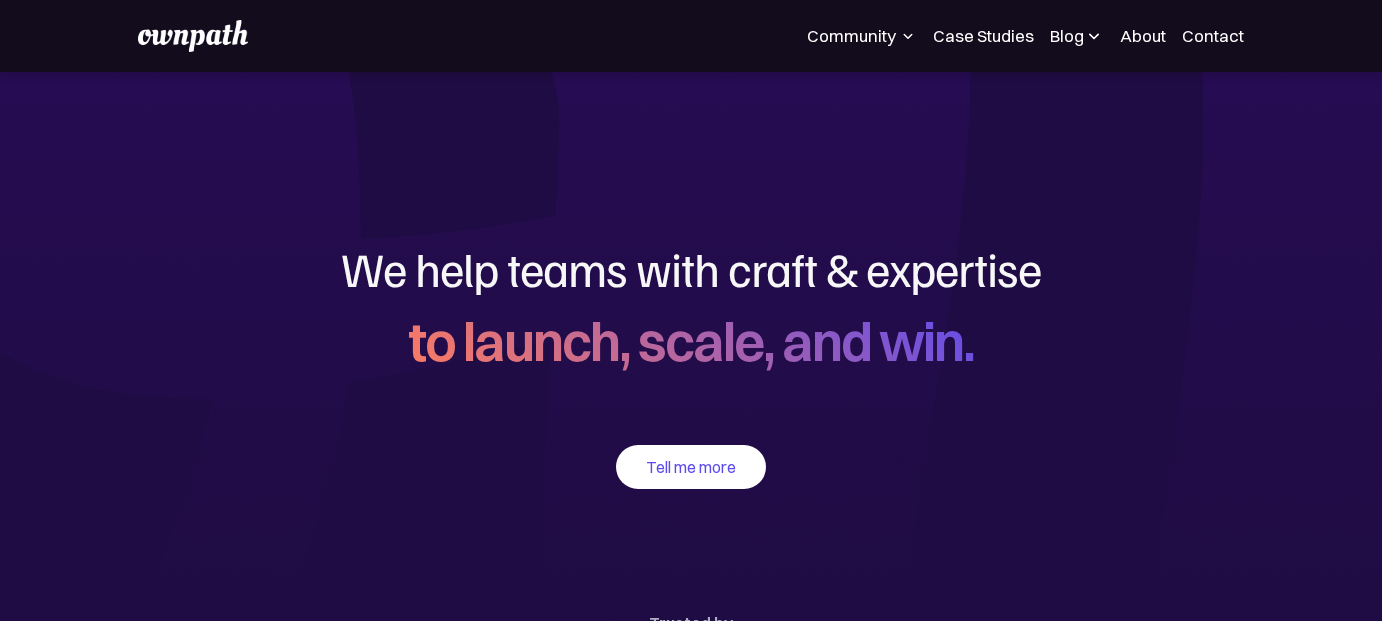 scroll, scrollTop: 0, scrollLeft: 0, axis: both 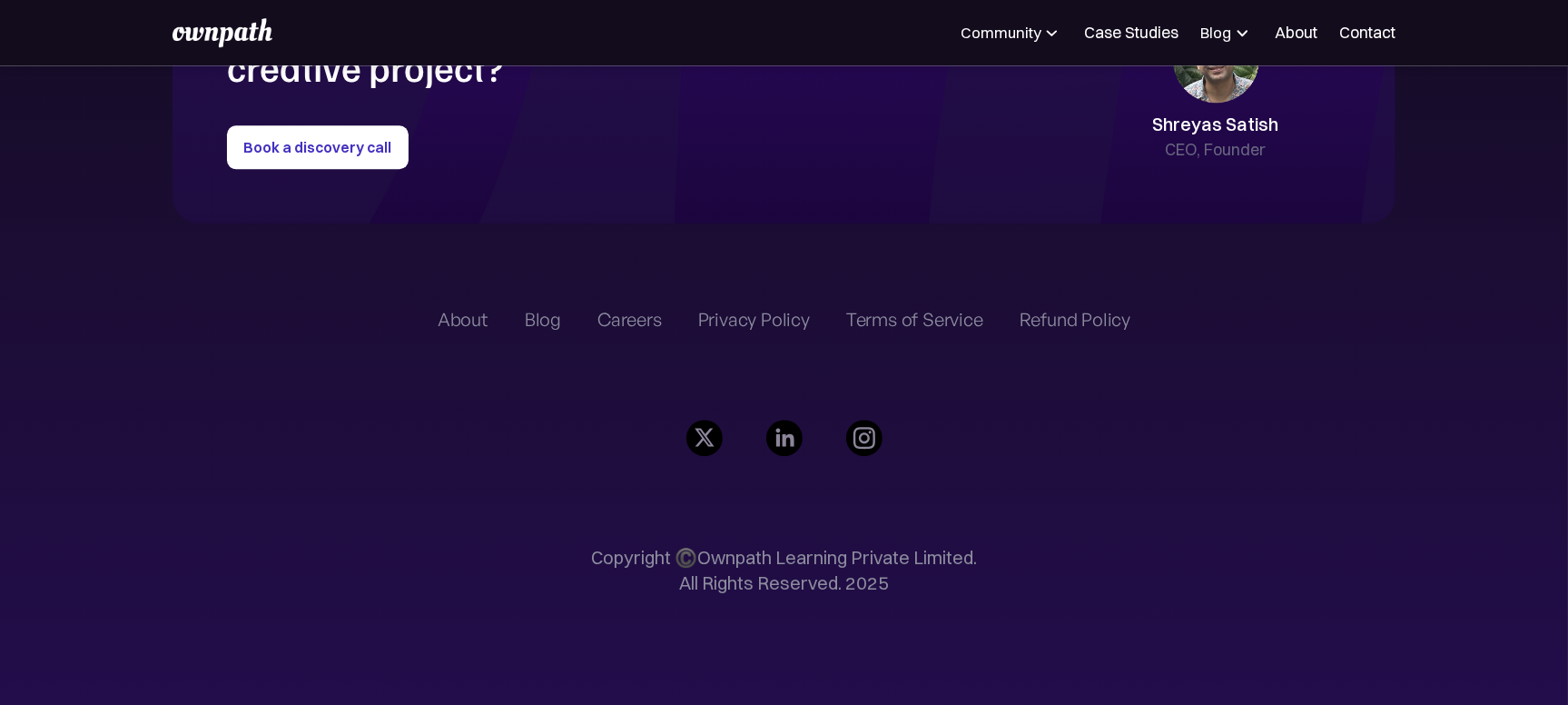 click at bounding box center [784, 438] 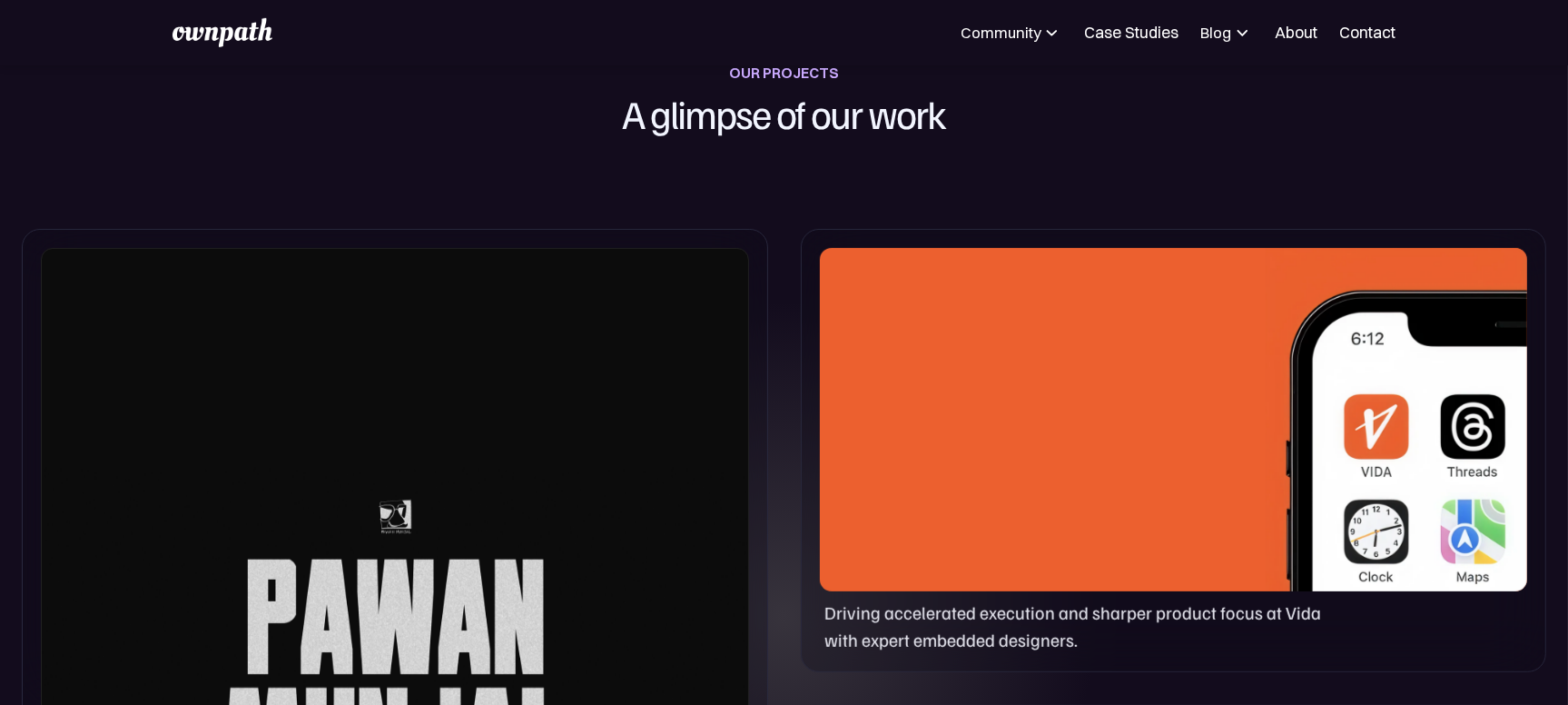 scroll, scrollTop: 1476, scrollLeft: 0, axis: vertical 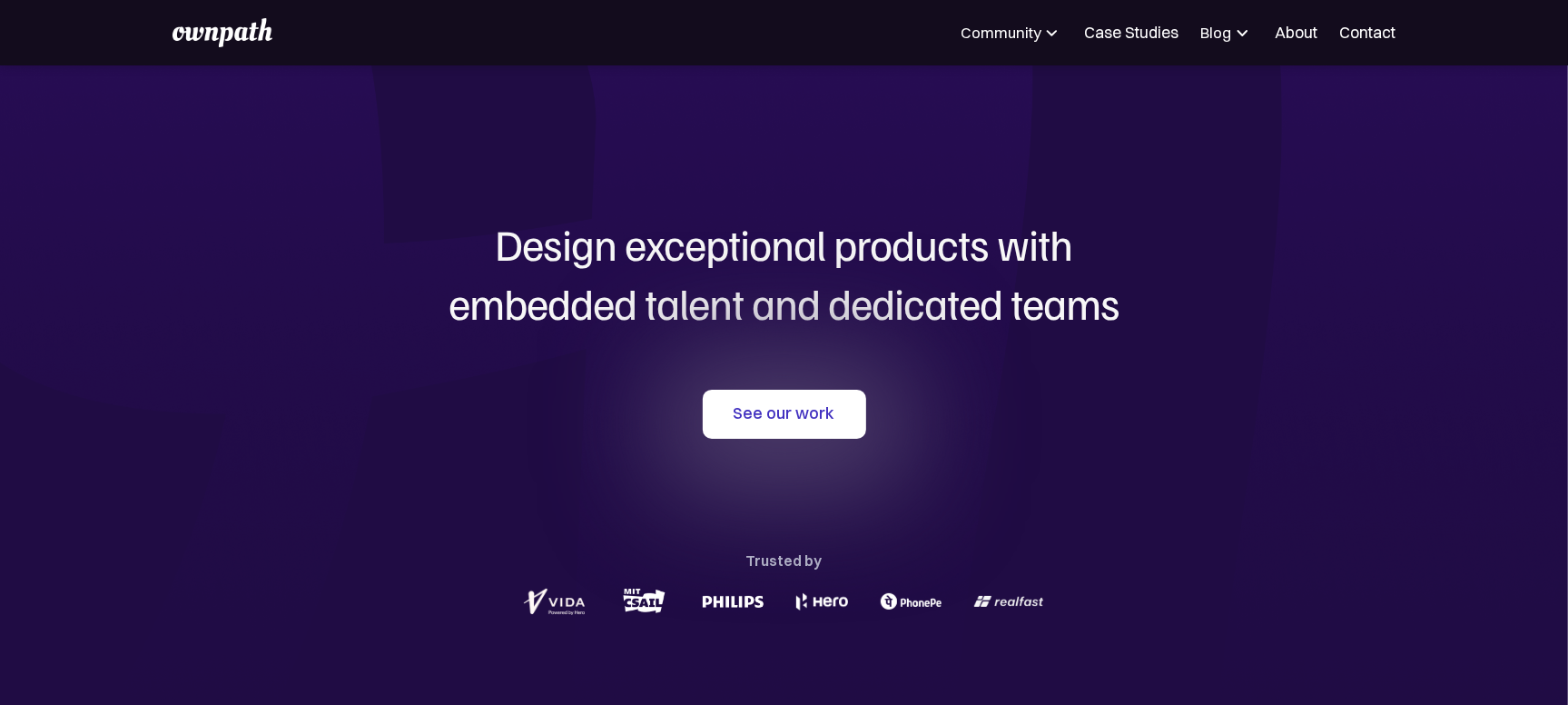 click on "Design exceptional products with embedded talent and dedicated teams with us See our work Trusted by" at bounding box center [784, 416] 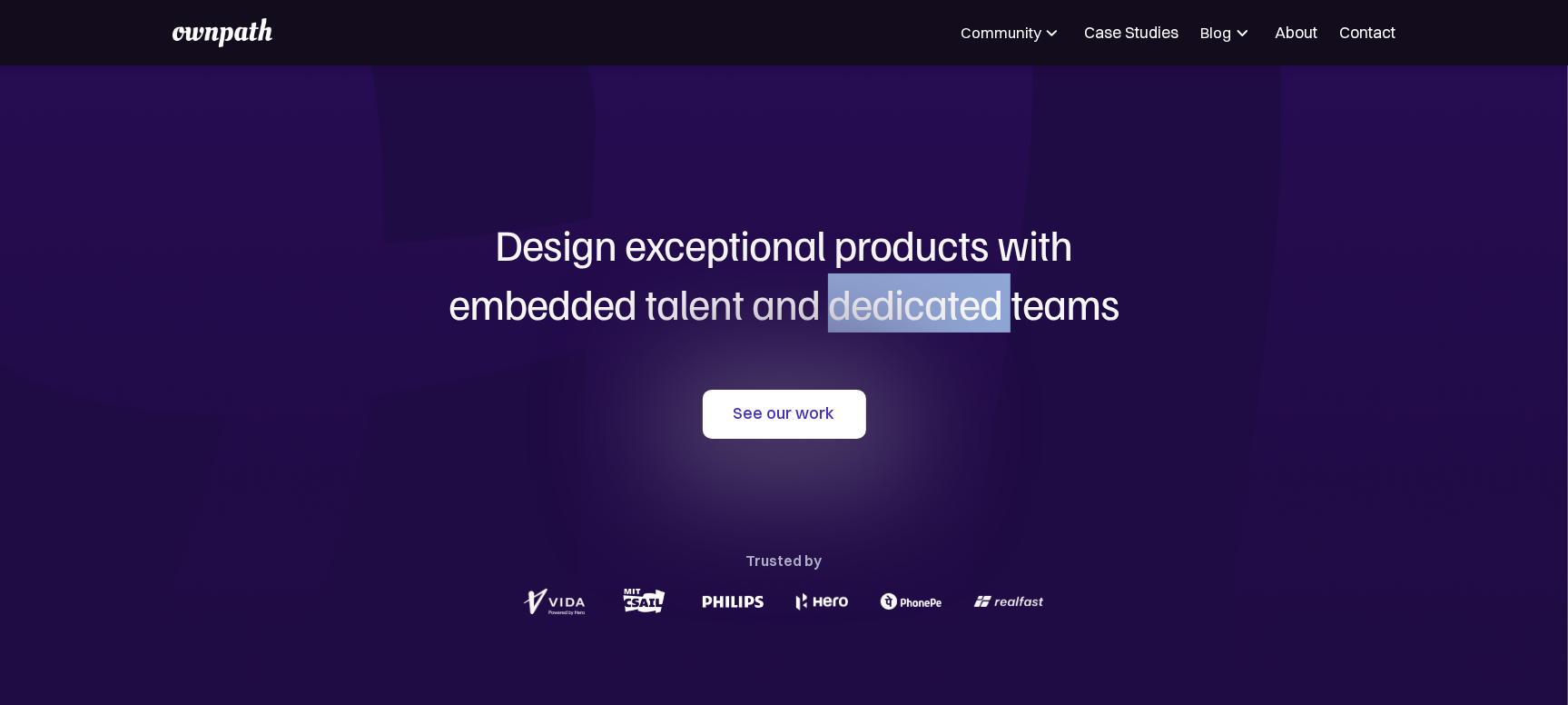 click on "Design exceptional products with embedded talent and dedicated teams with us See our work Trusted by" at bounding box center [784, 416] 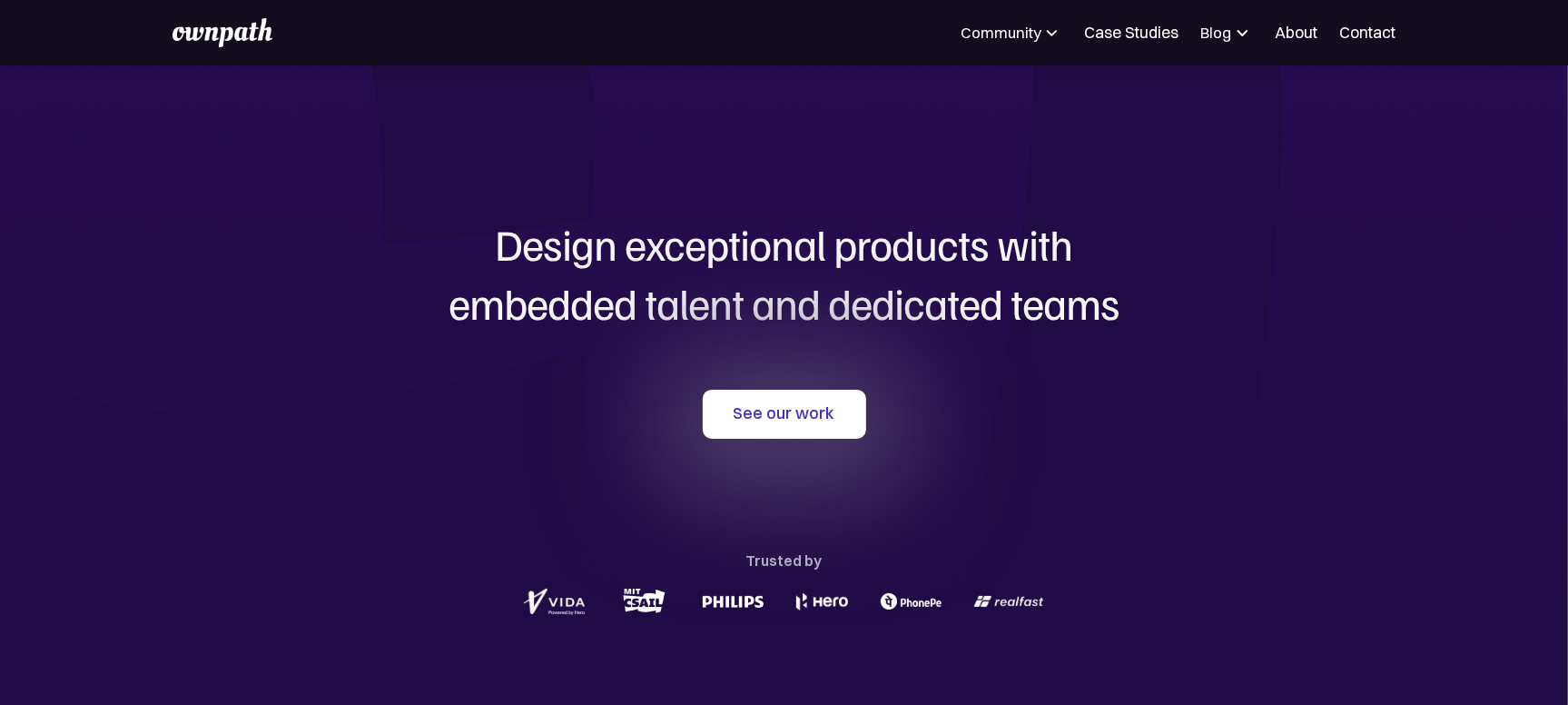 click on "See our work Trusted by" at bounding box center (784, 504) 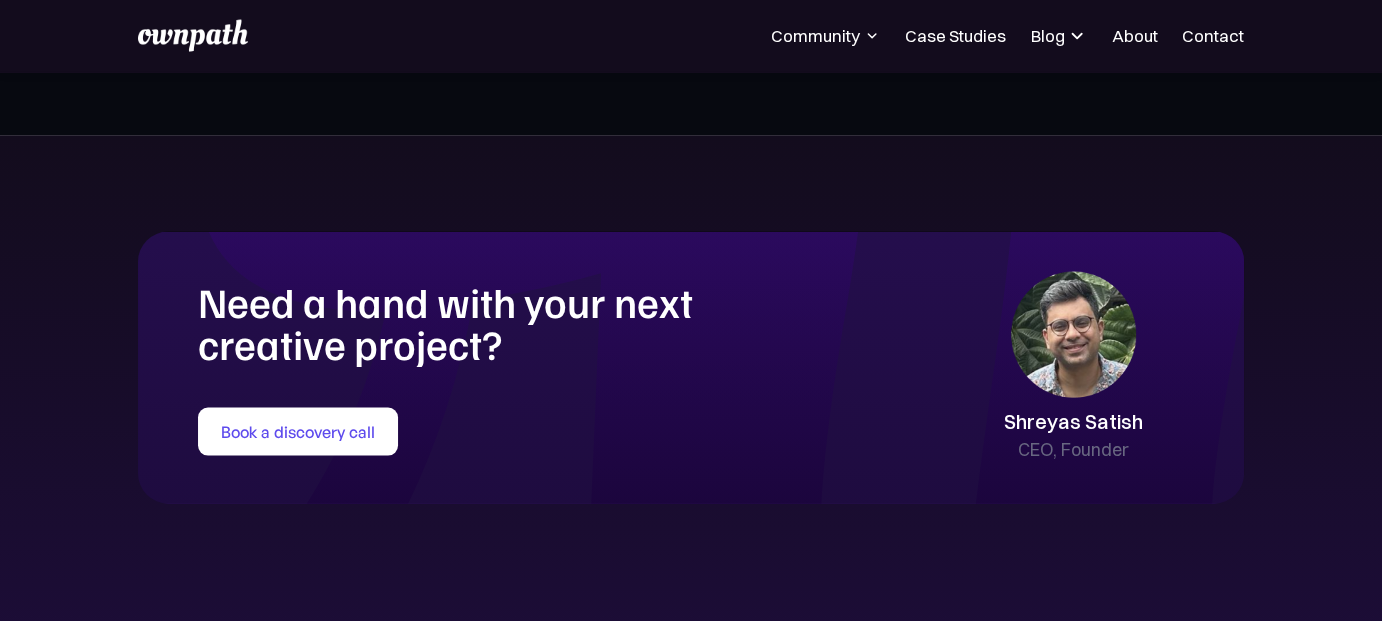 scroll, scrollTop: 4280, scrollLeft: 0, axis: vertical 